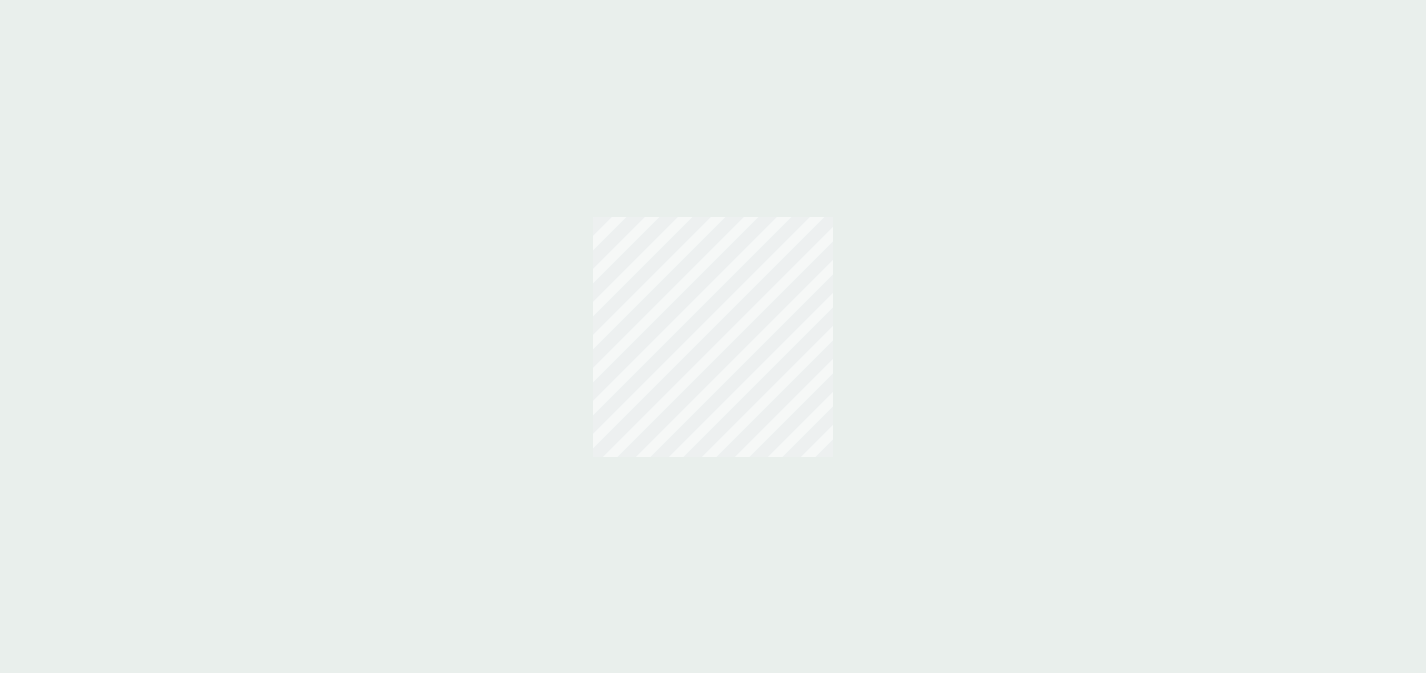 scroll, scrollTop: 0, scrollLeft: 0, axis: both 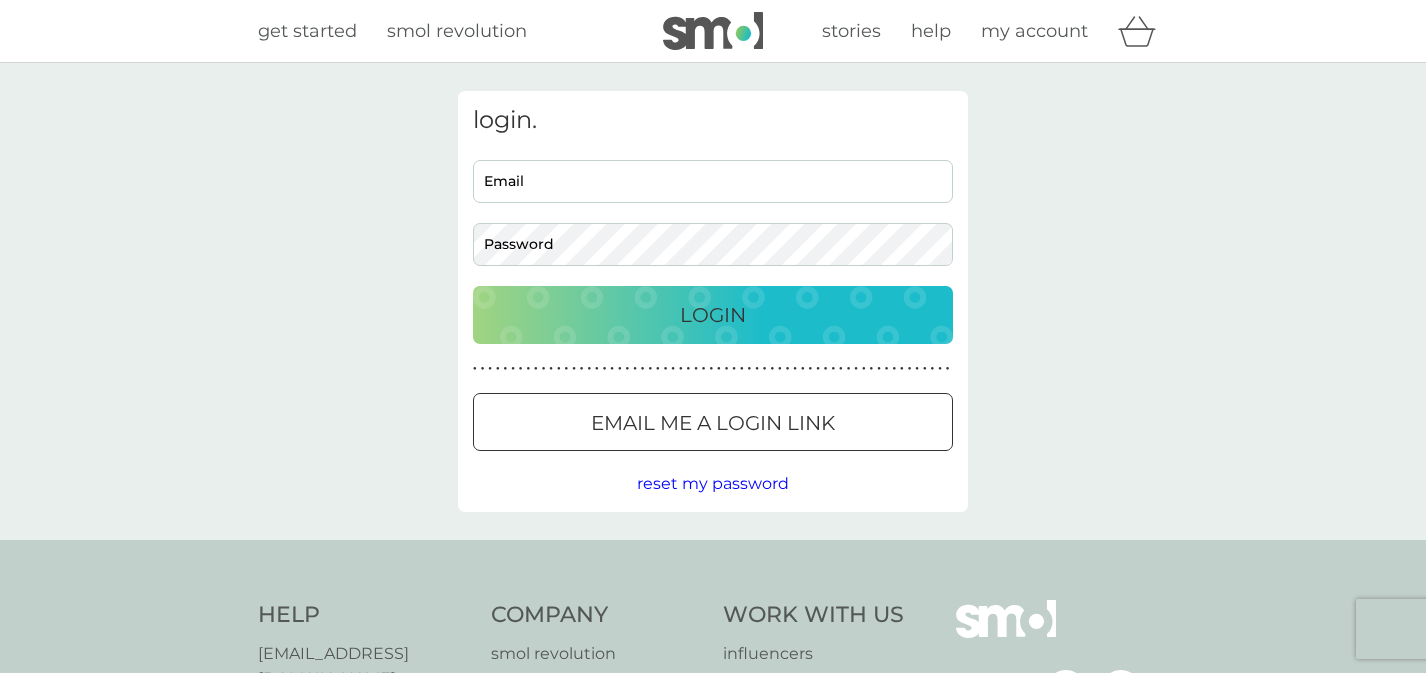 type on "[EMAIL_ADDRESS][DOMAIN_NAME]" 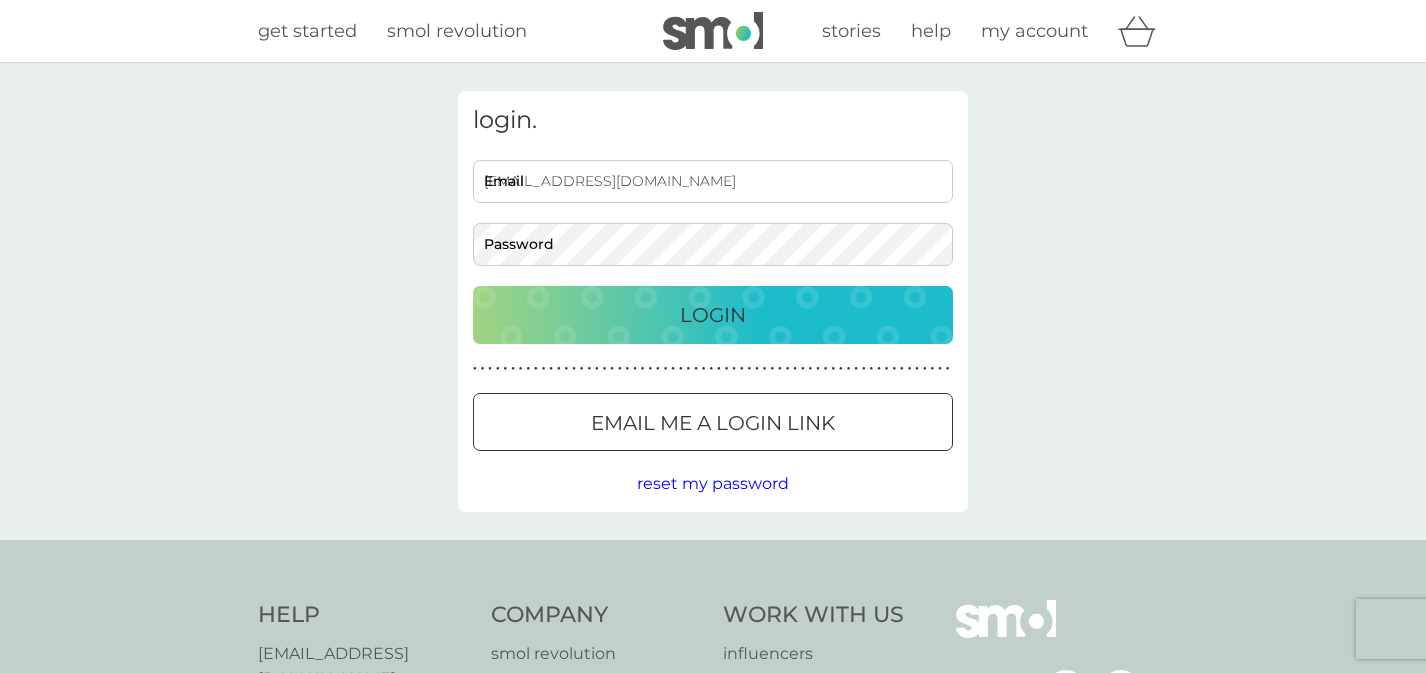 click on "Login" at bounding box center [713, 315] 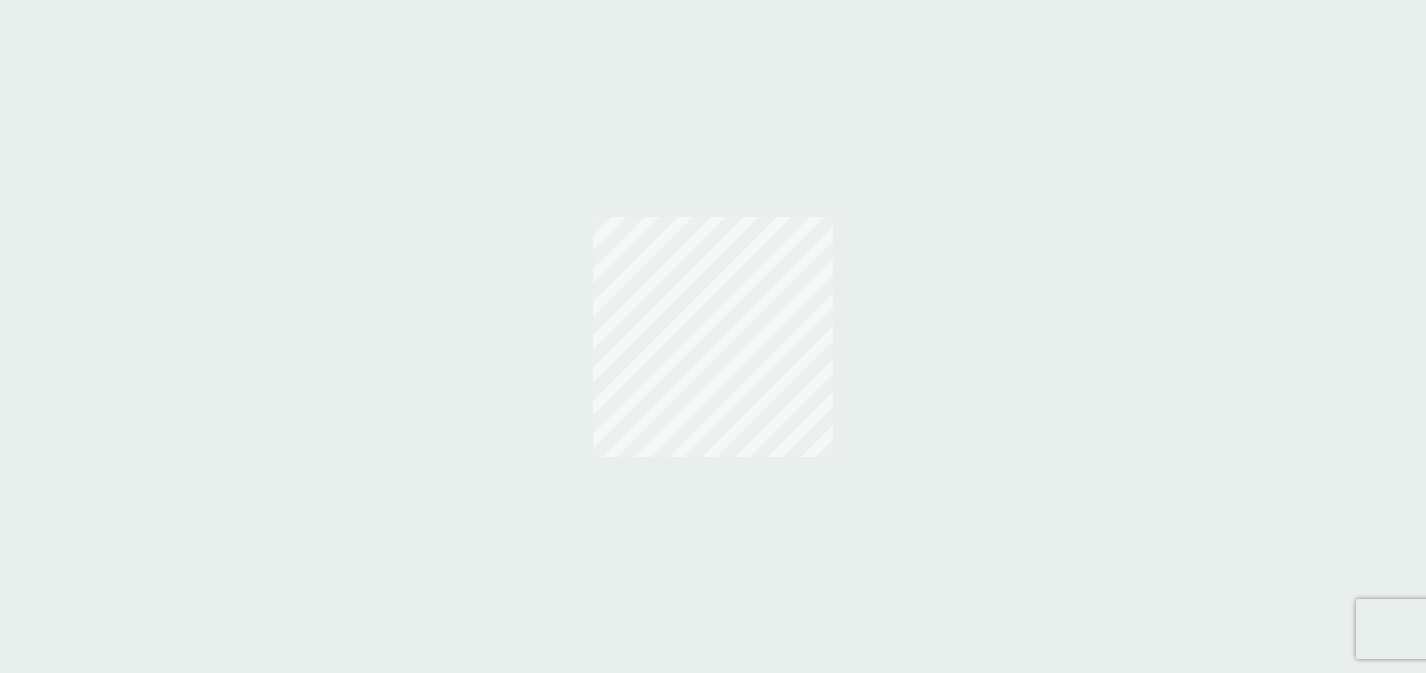 scroll, scrollTop: 0, scrollLeft: 0, axis: both 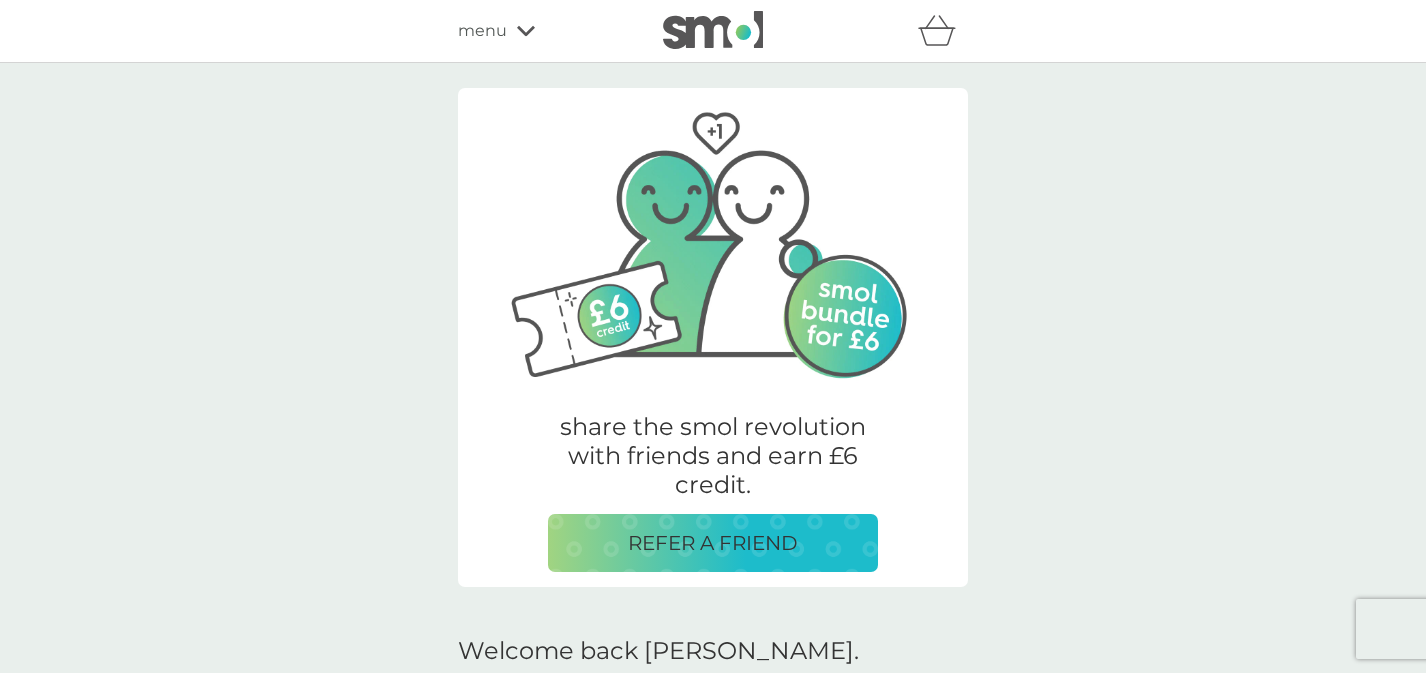 click on "menu" at bounding box center (482, 31) 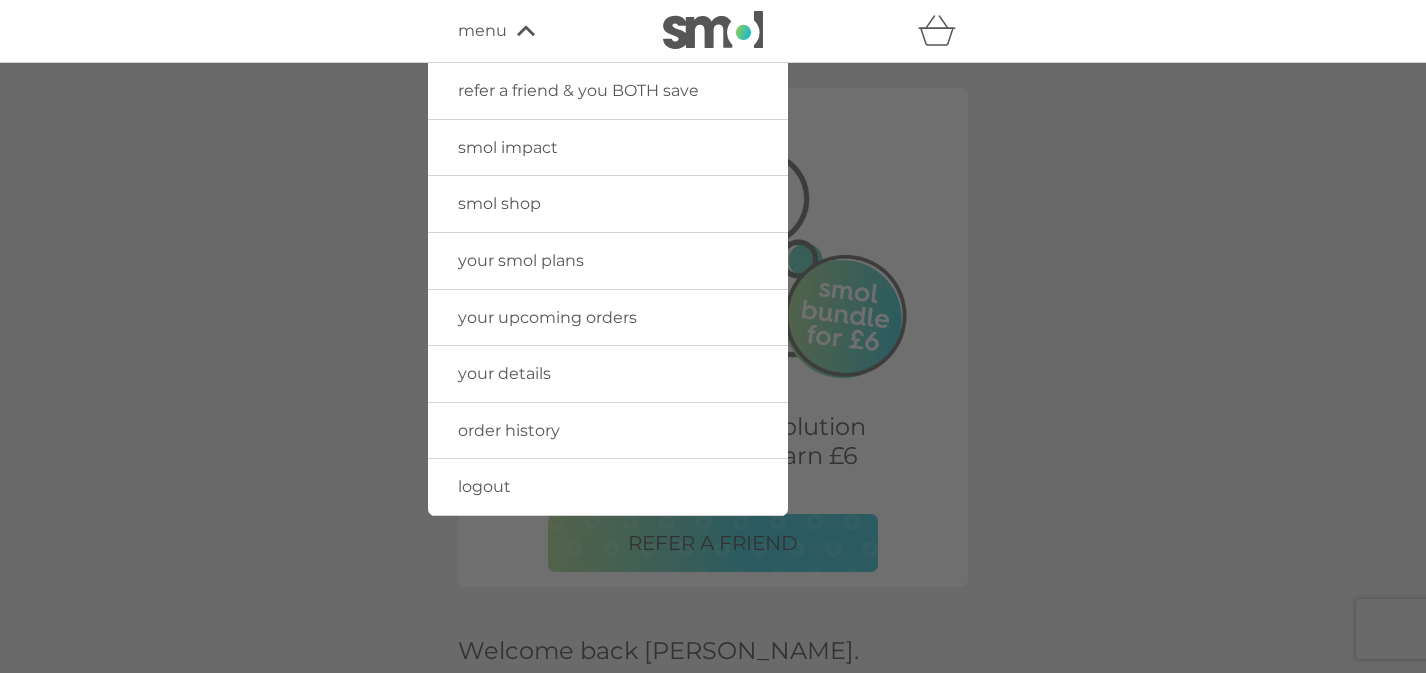 click on "smol shop" at bounding box center [499, 203] 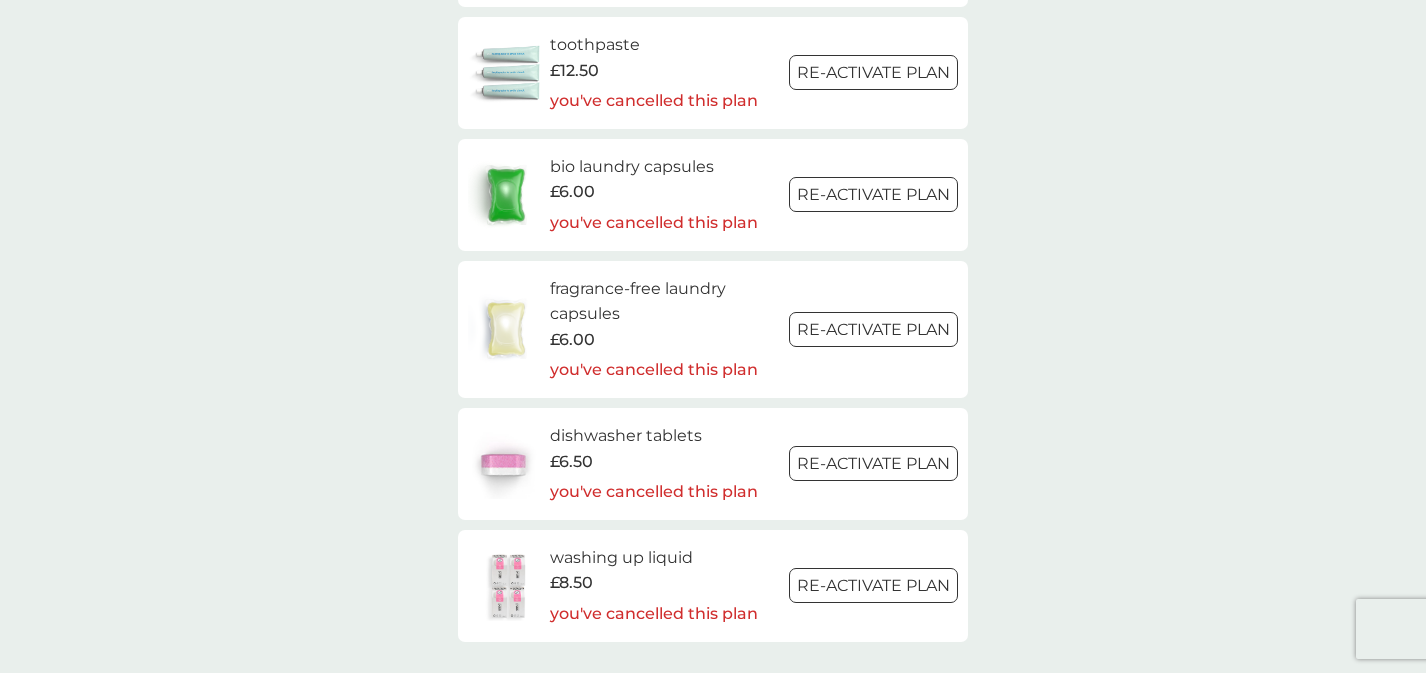 scroll, scrollTop: 3026, scrollLeft: 0, axis: vertical 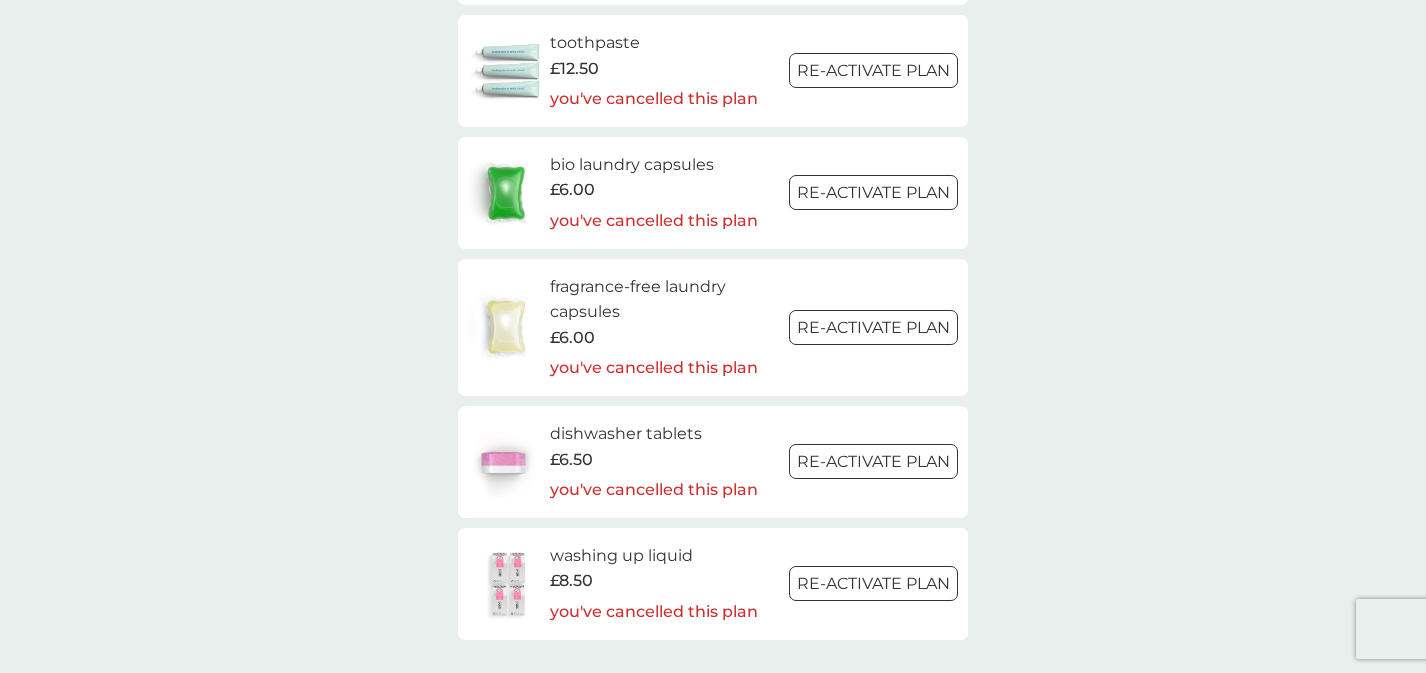 click on "bio laundry capsules" at bounding box center (654, 165) 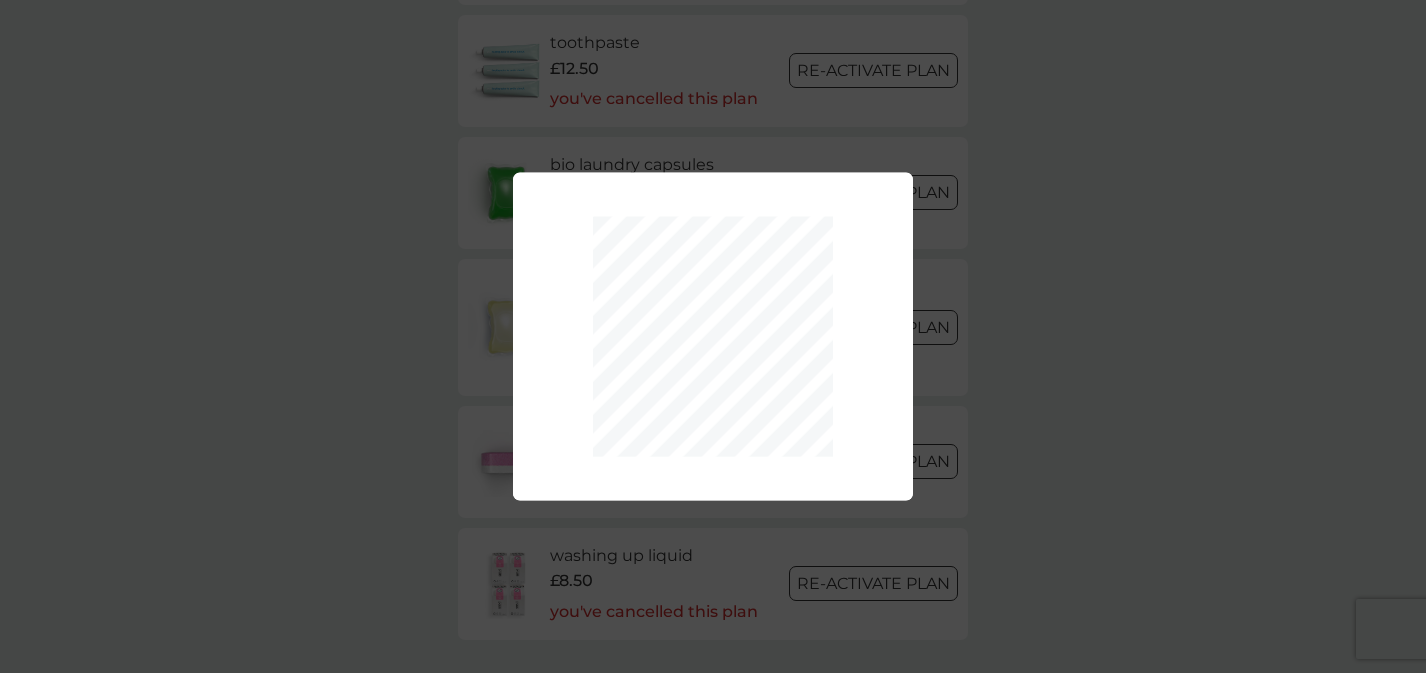 scroll, scrollTop: 0, scrollLeft: 0, axis: both 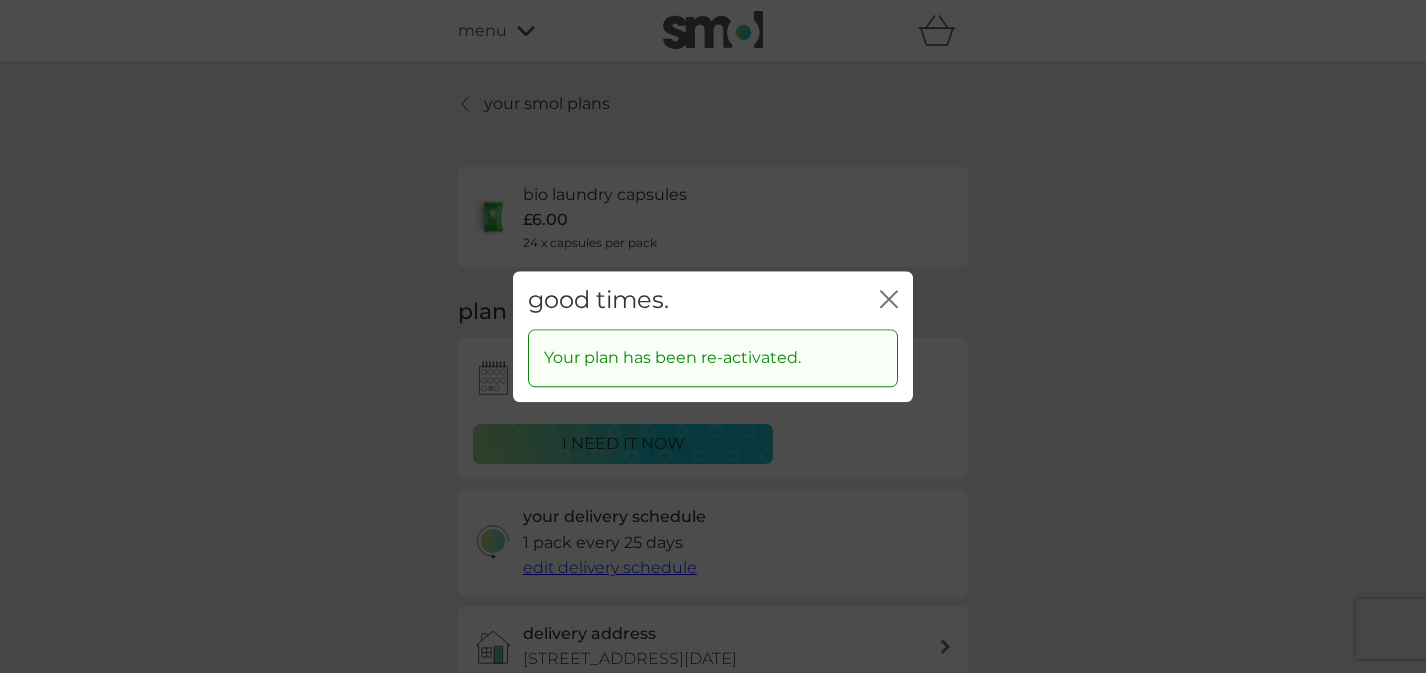 click on "good times. close" at bounding box center (713, 300) 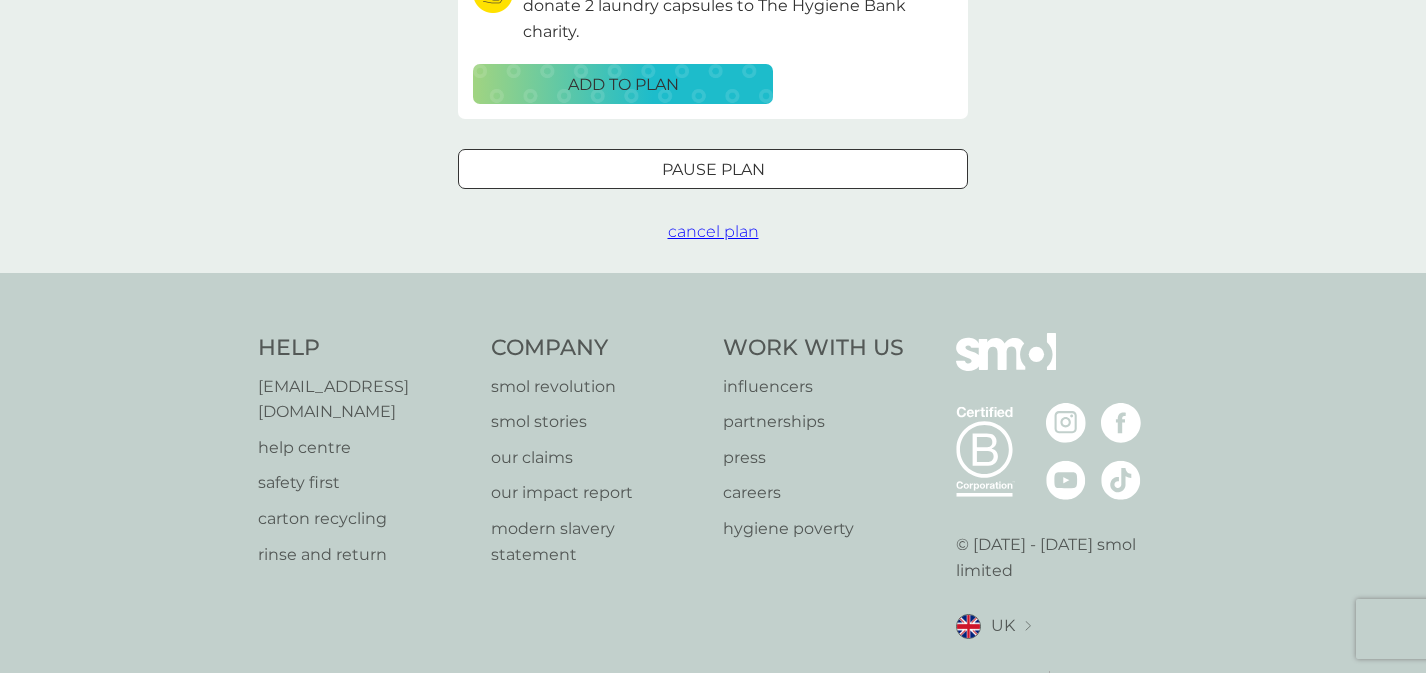 scroll, scrollTop: 726, scrollLeft: 0, axis: vertical 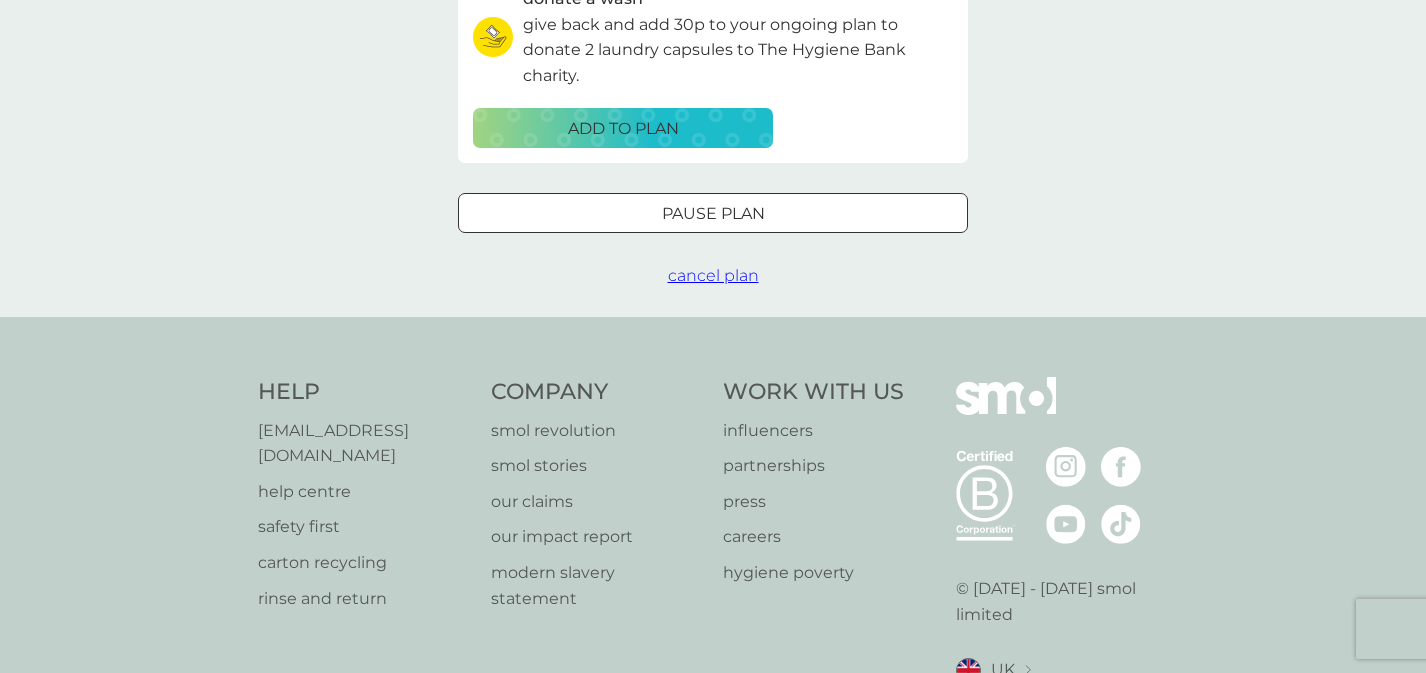 click on "cancel plan" at bounding box center (713, 275) 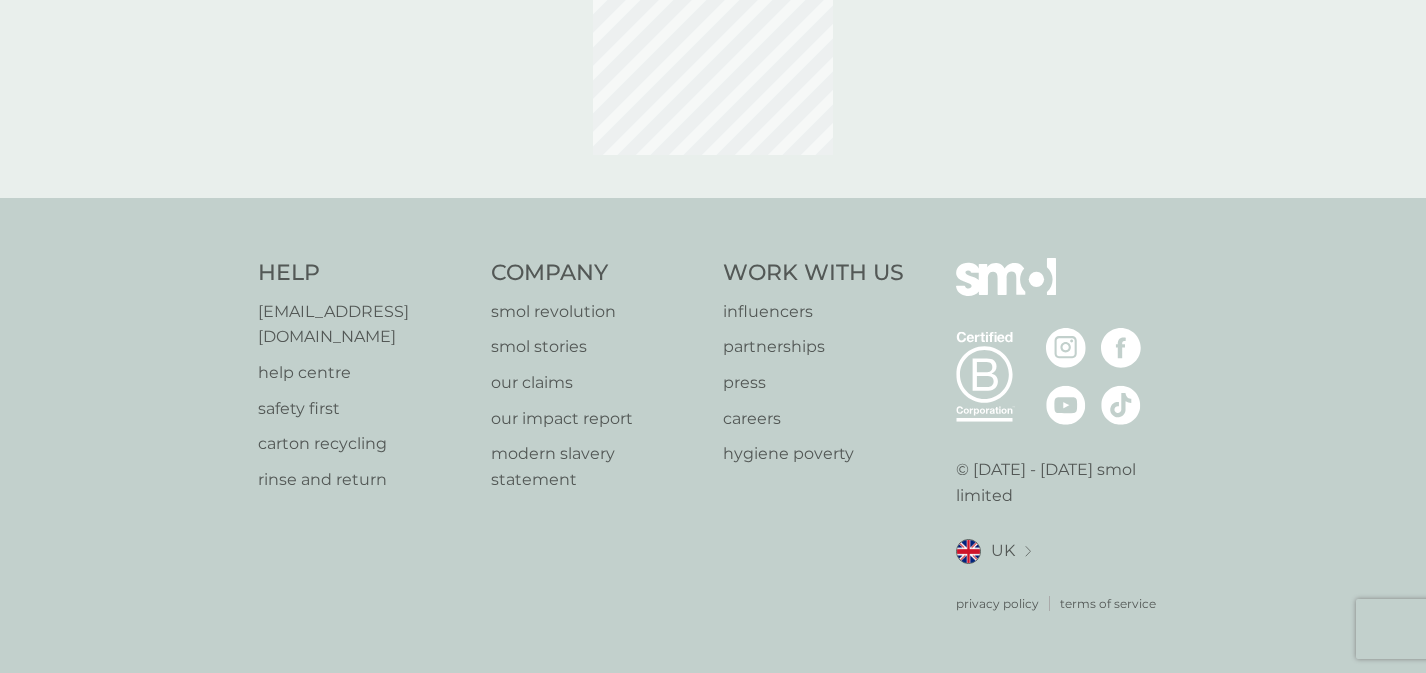 scroll, scrollTop: 0, scrollLeft: 0, axis: both 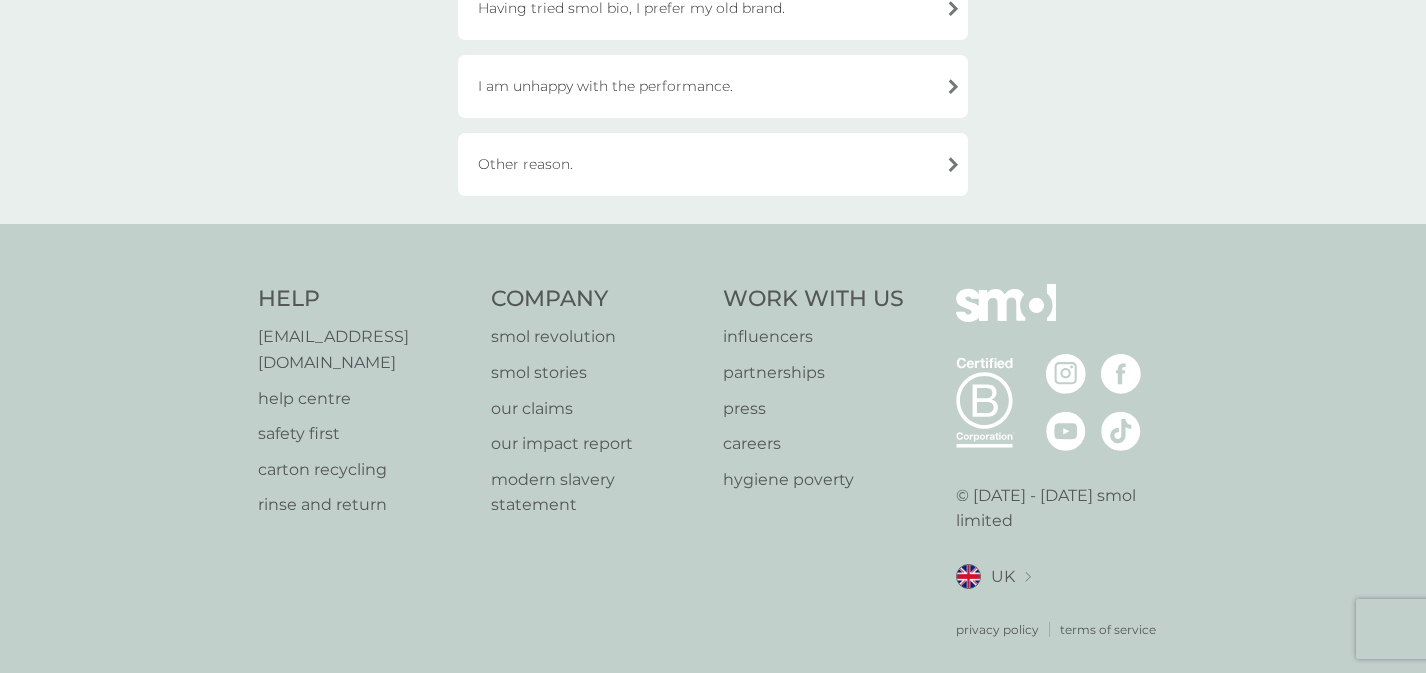 click on "Other reason." at bounding box center (713, 164) 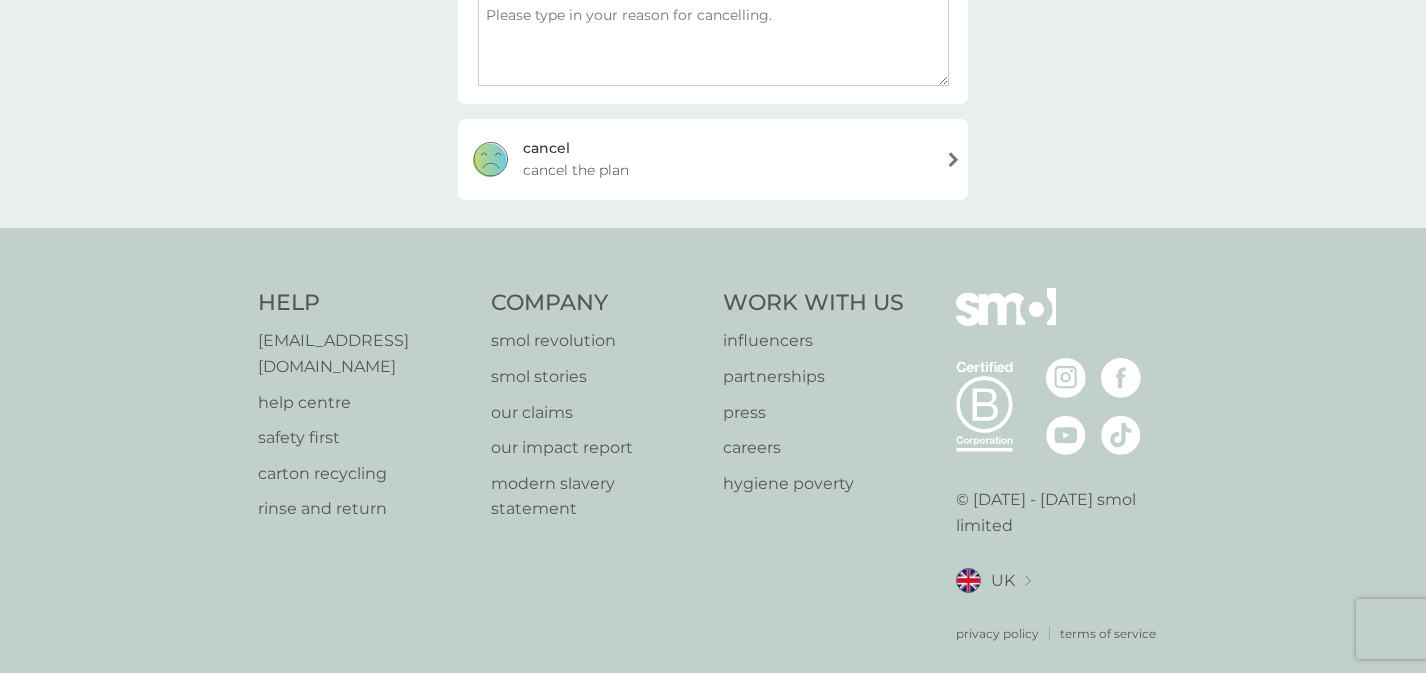 click on "[PERSON_NAME] the plan" at bounding box center (713, 159) 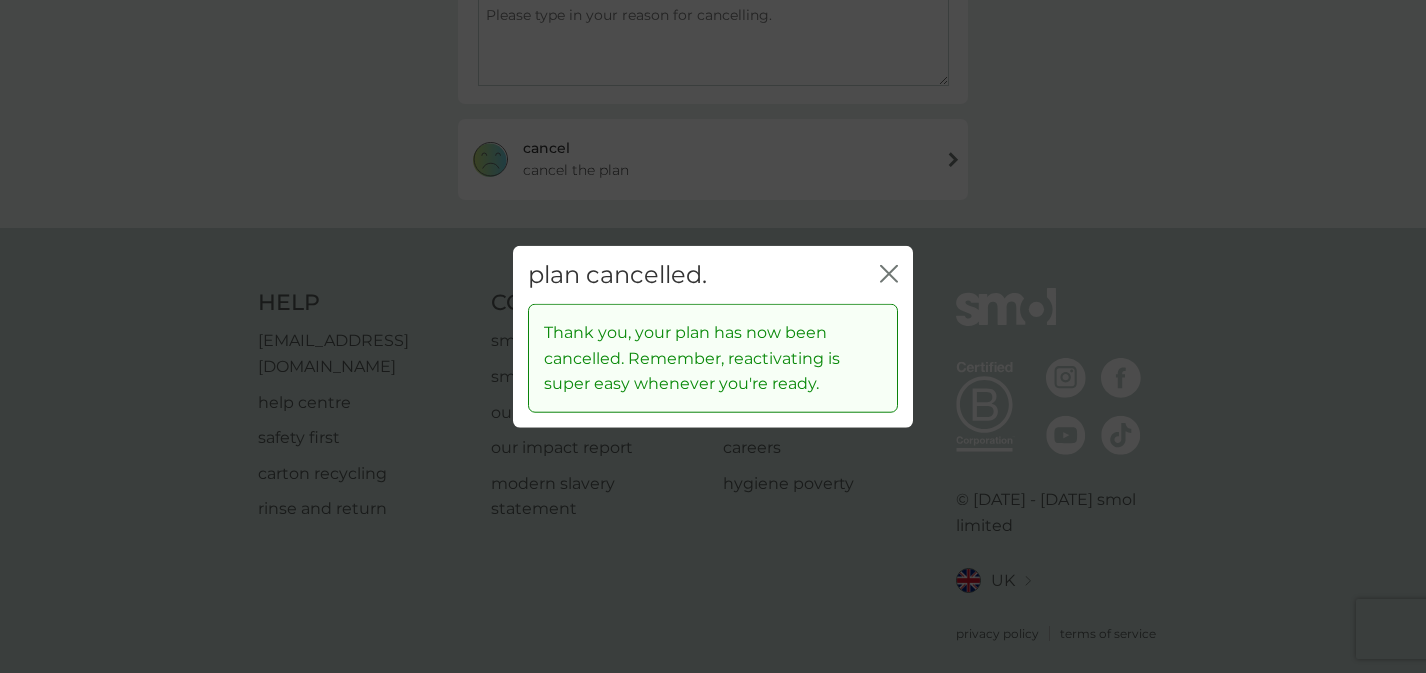 click on "plan cancelled. close" at bounding box center [713, 274] 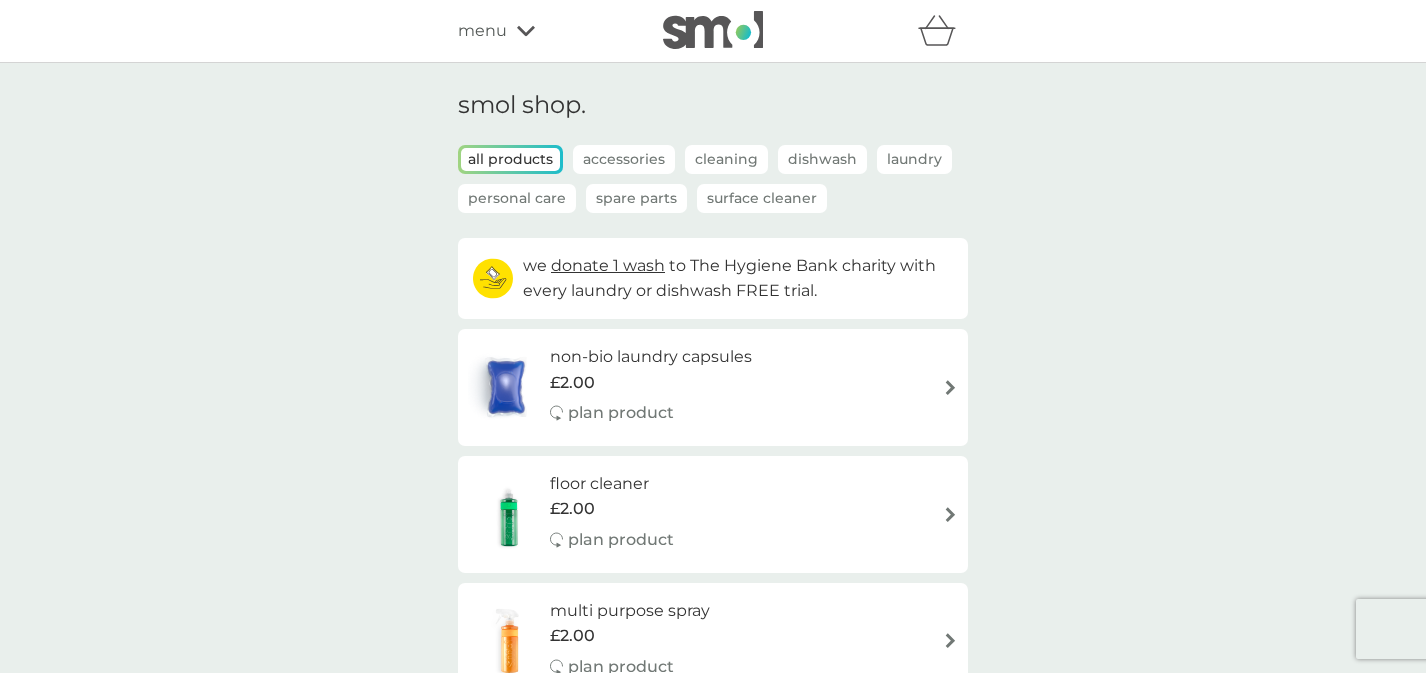 click on "menu" at bounding box center [482, 31] 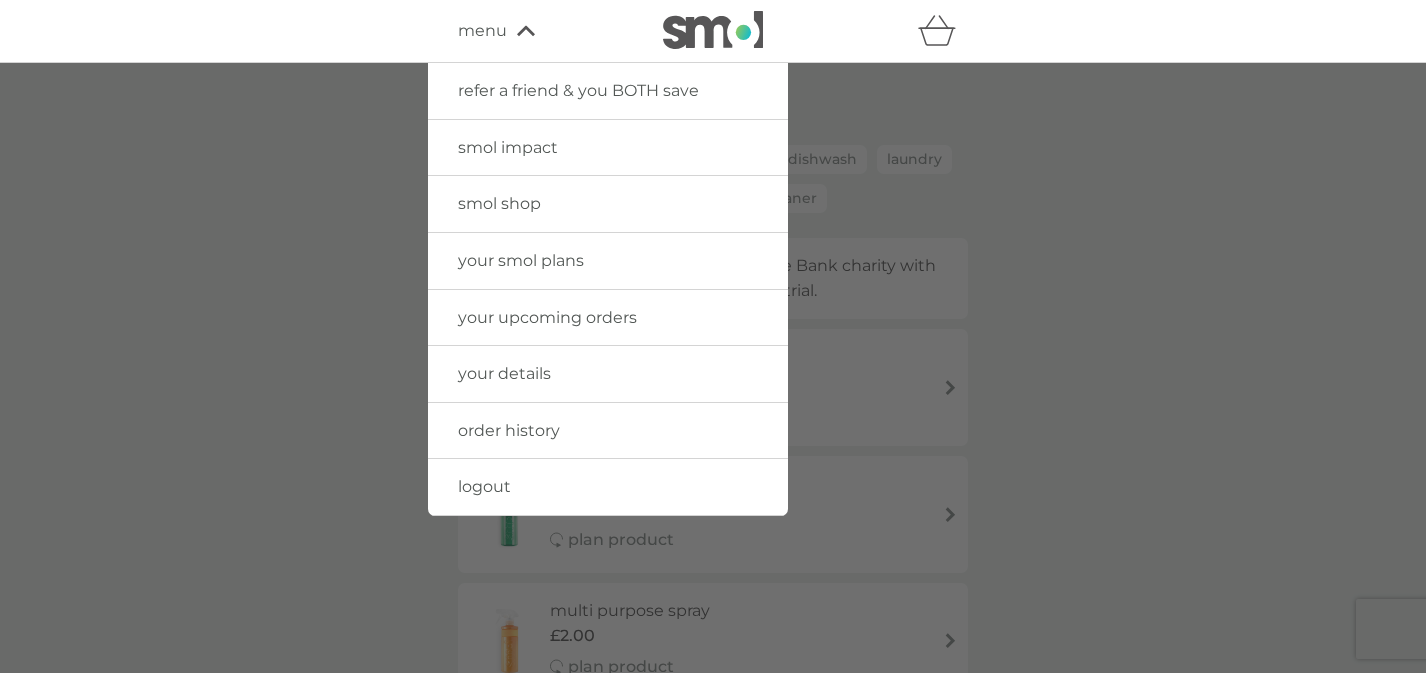 click at bounding box center (713, 399) 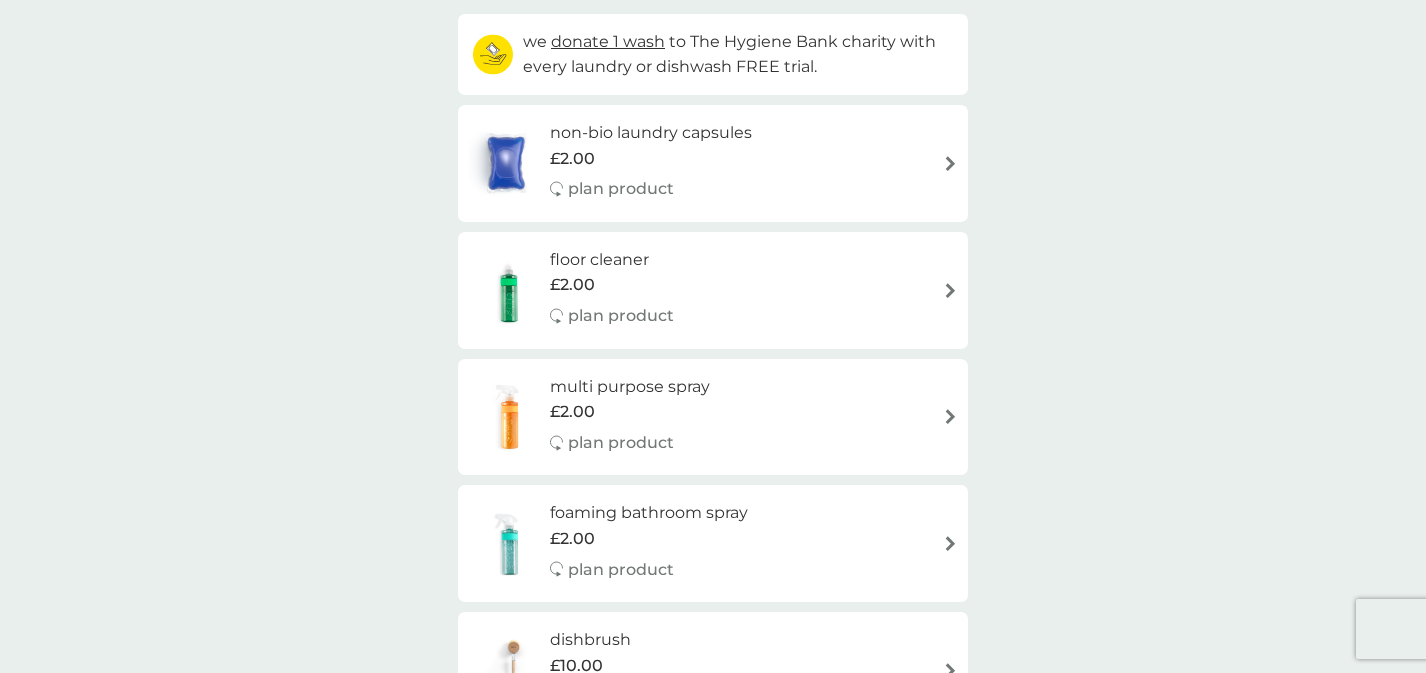 scroll, scrollTop: 0, scrollLeft: 0, axis: both 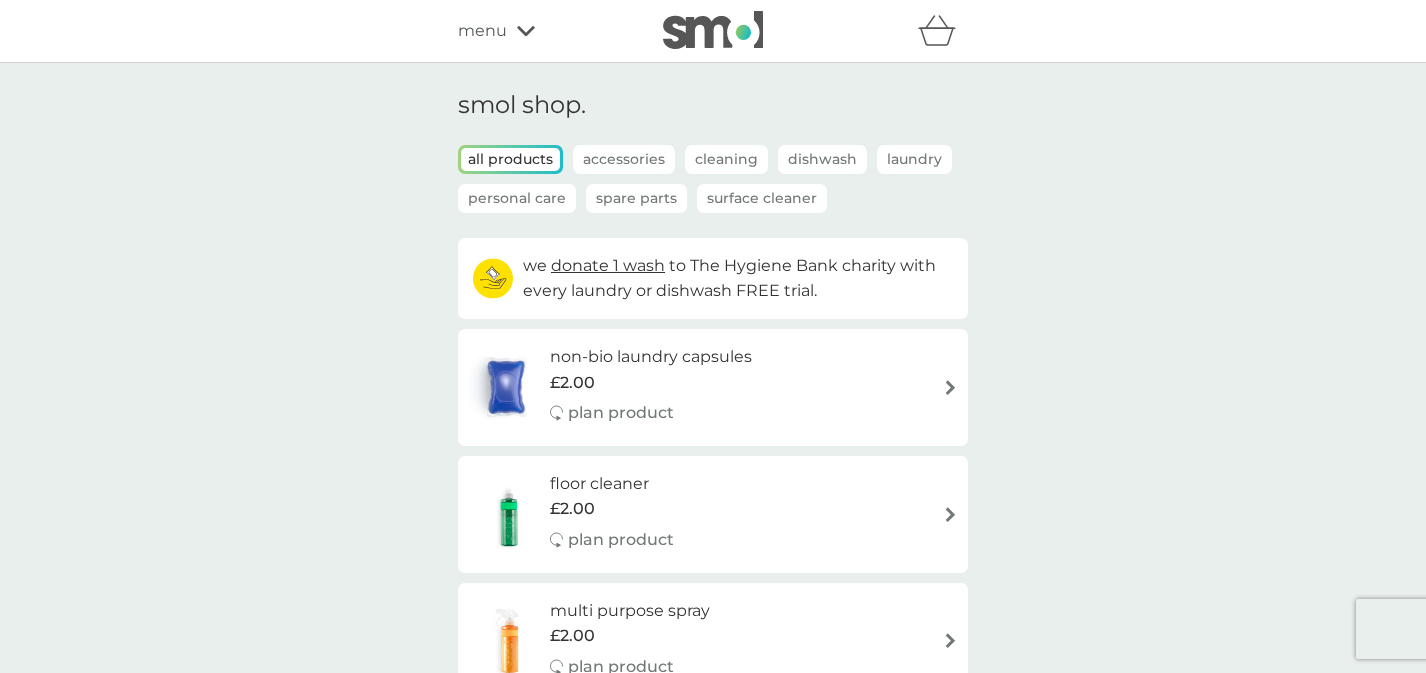 click on "non-bio laundry capsules £2.00 plan product" at bounding box center (713, 387) 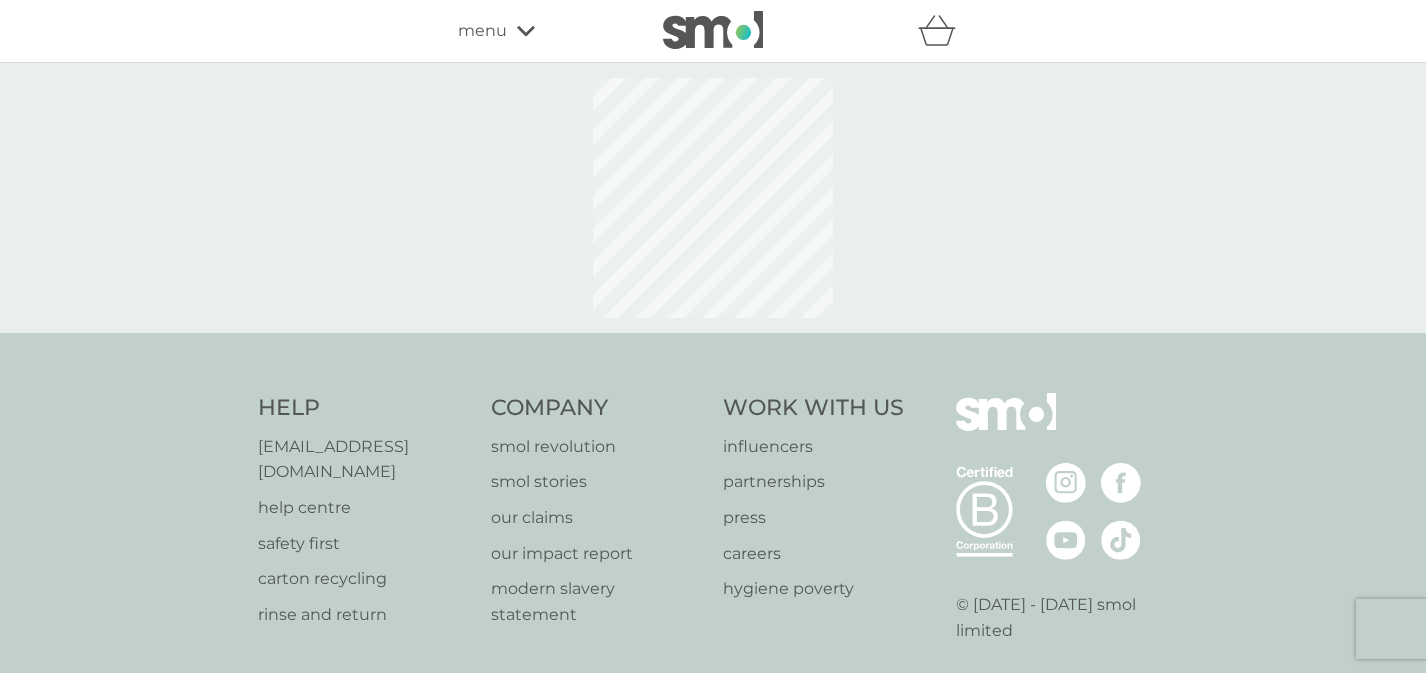 select on "42" 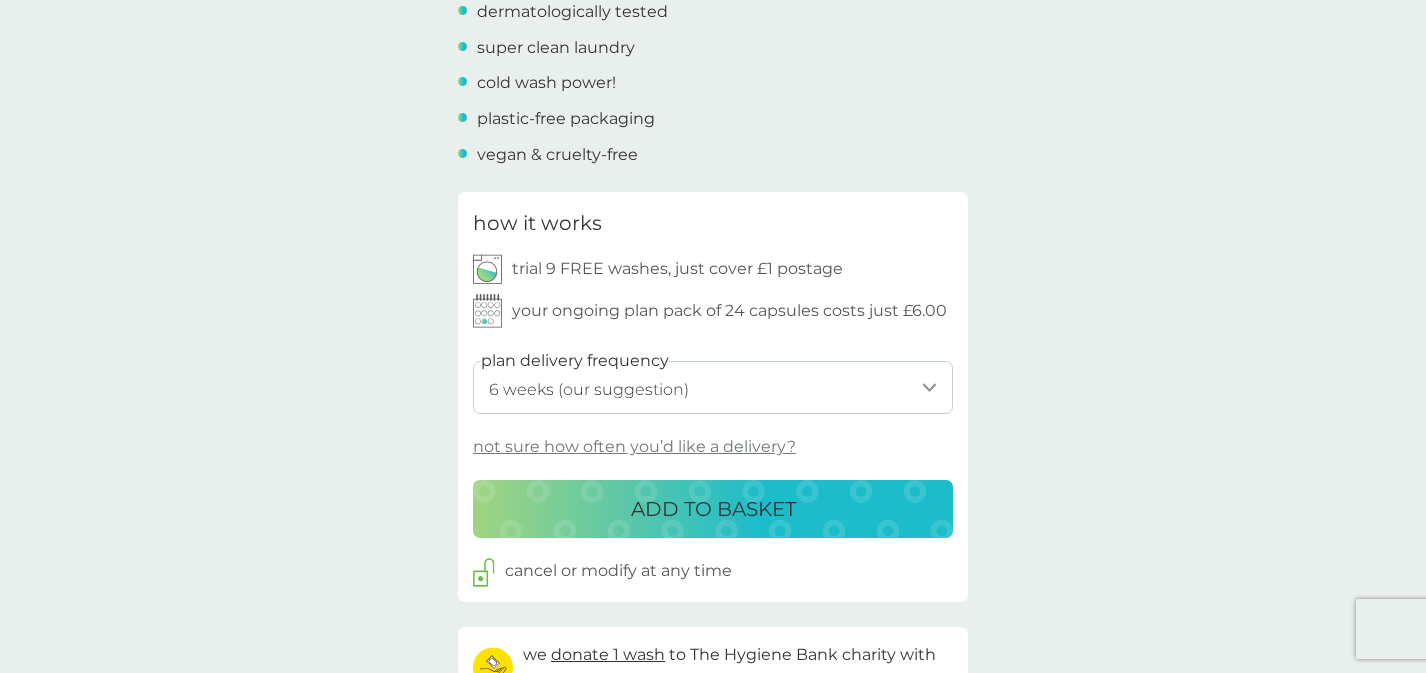 scroll, scrollTop: 795, scrollLeft: 0, axis: vertical 